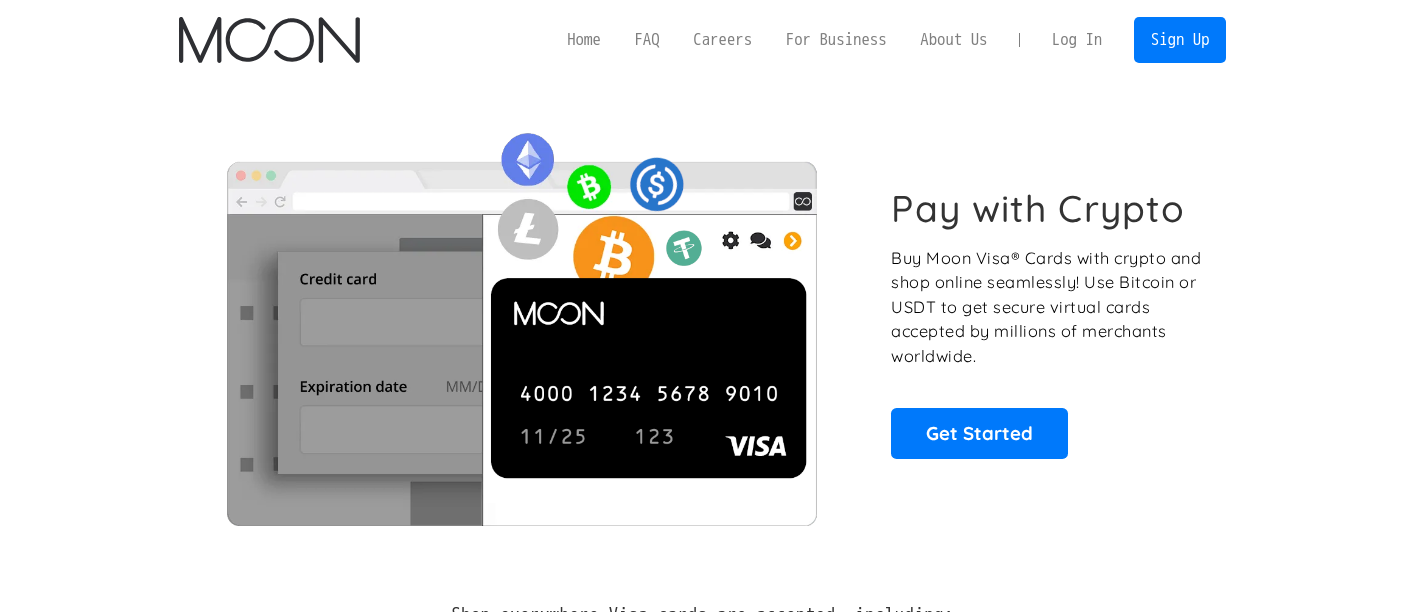 scroll, scrollTop: 0, scrollLeft: 0, axis: both 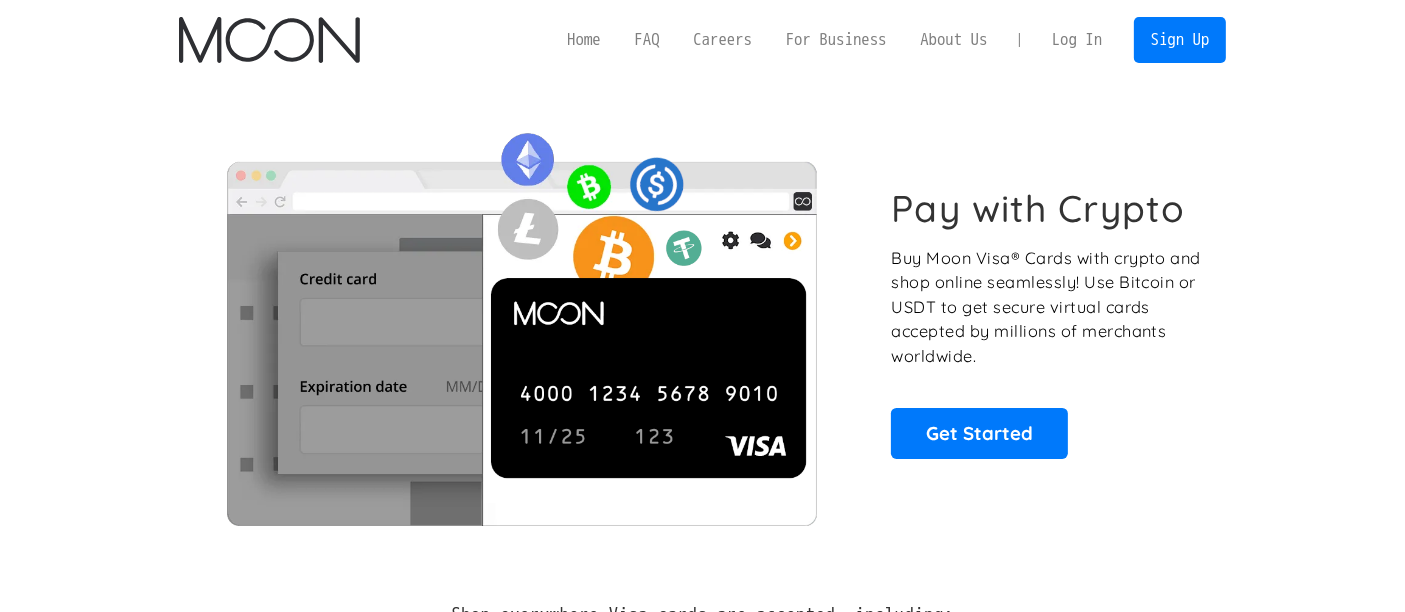 click on "Log In" at bounding box center [1077, 40] 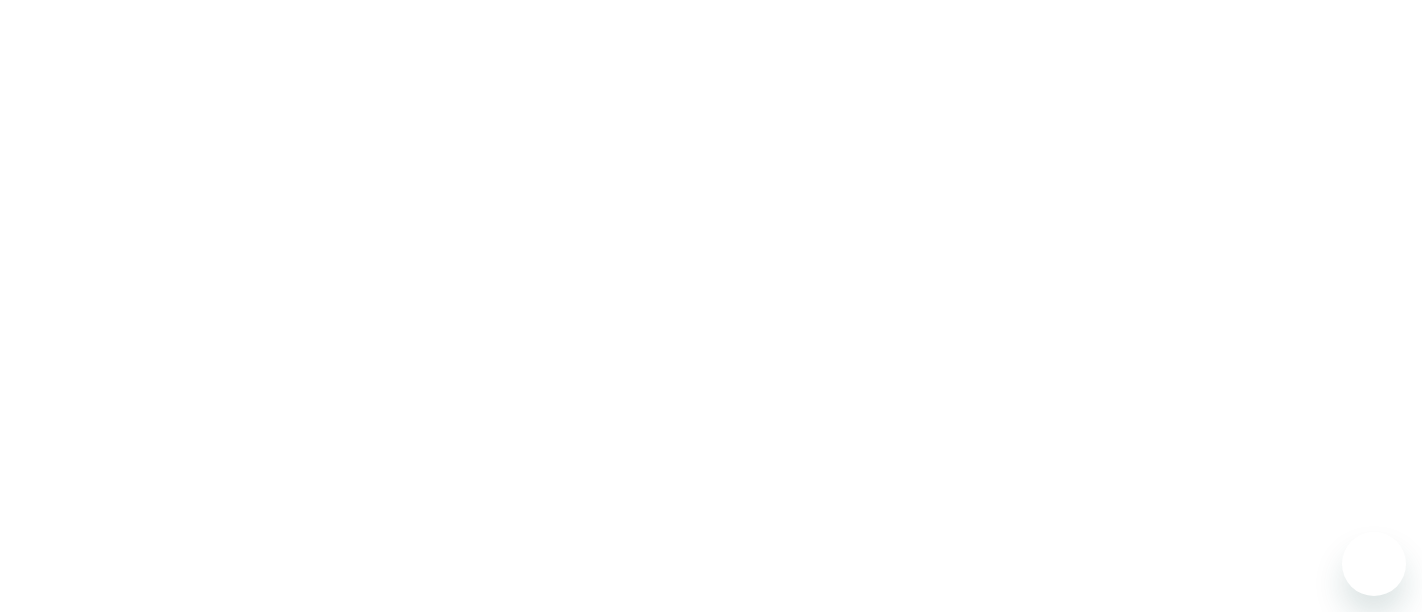scroll, scrollTop: 0, scrollLeft: 0, axis: both 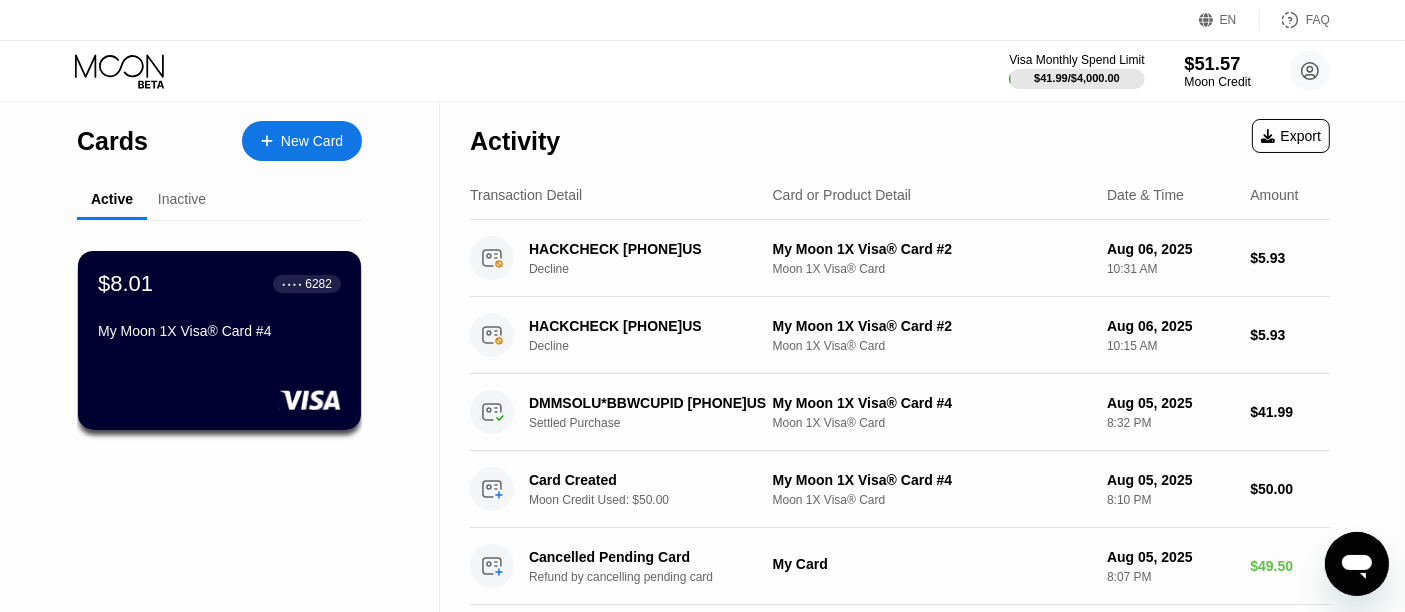 click on "Moon Credit" at bounding box center [1217, 82] 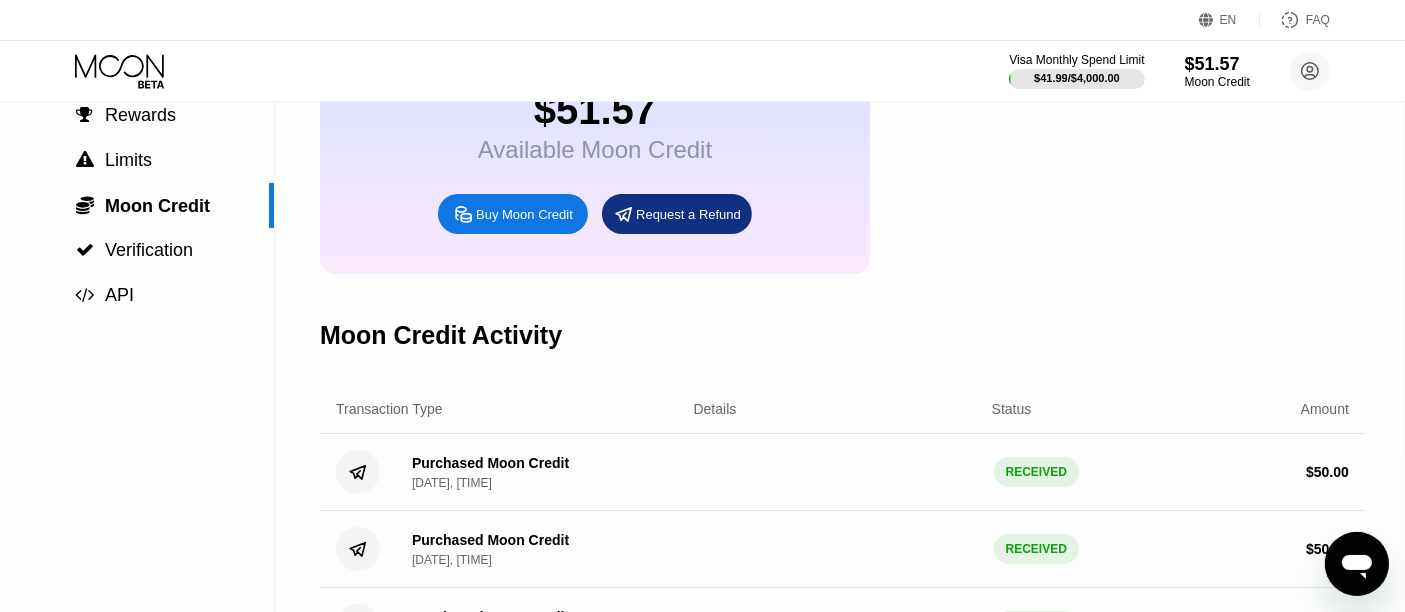 scroll, scrollTop: 206, scrollLeft: 0, axis: vertical 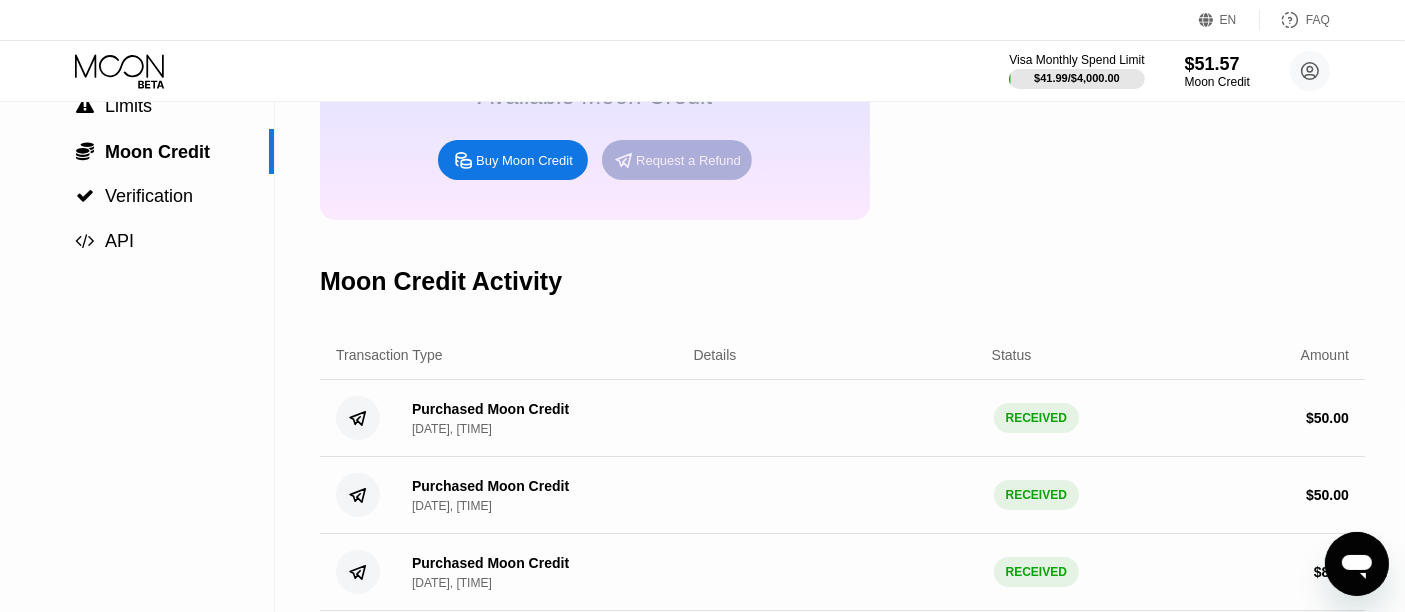 click on "Request a Refund" at bounding box center (677, 160) 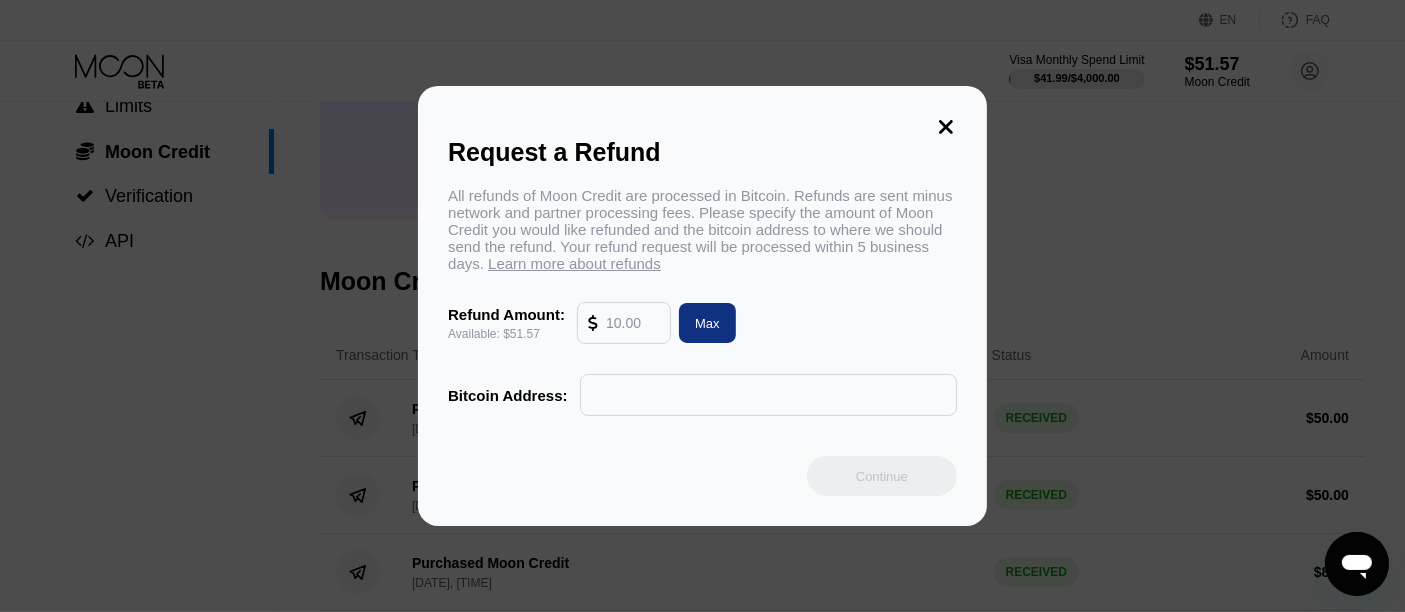 click at bounding box center [633, 323] 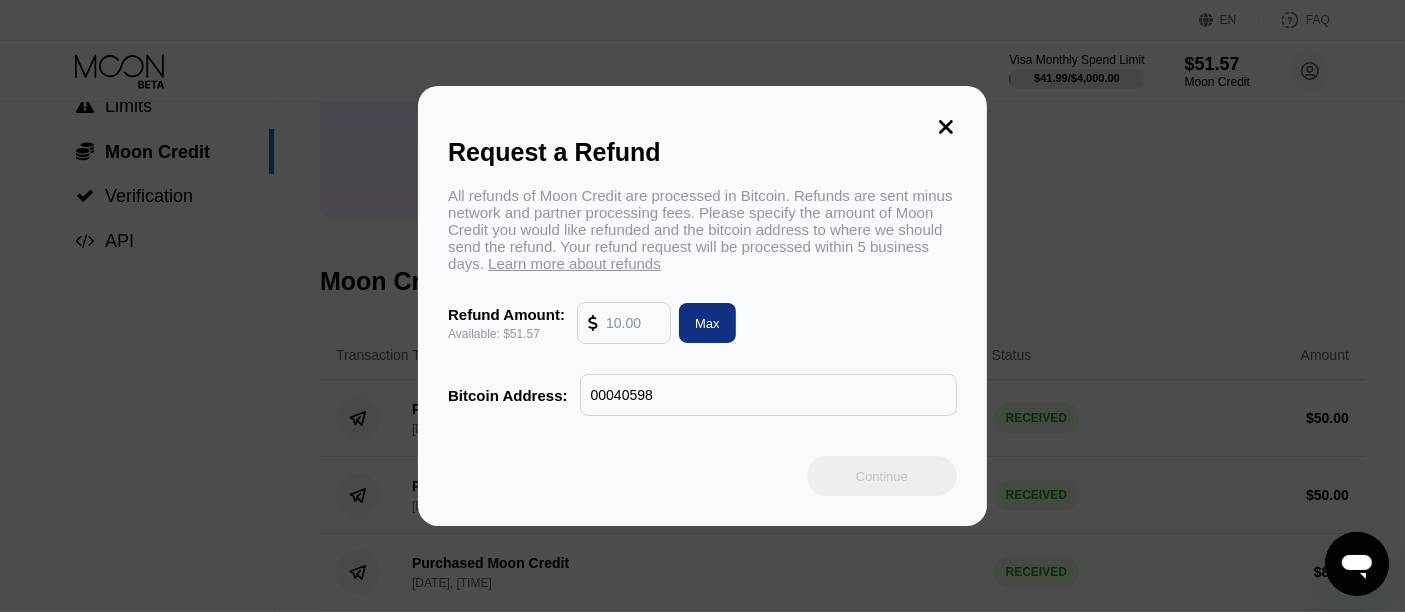 type on "00040598" 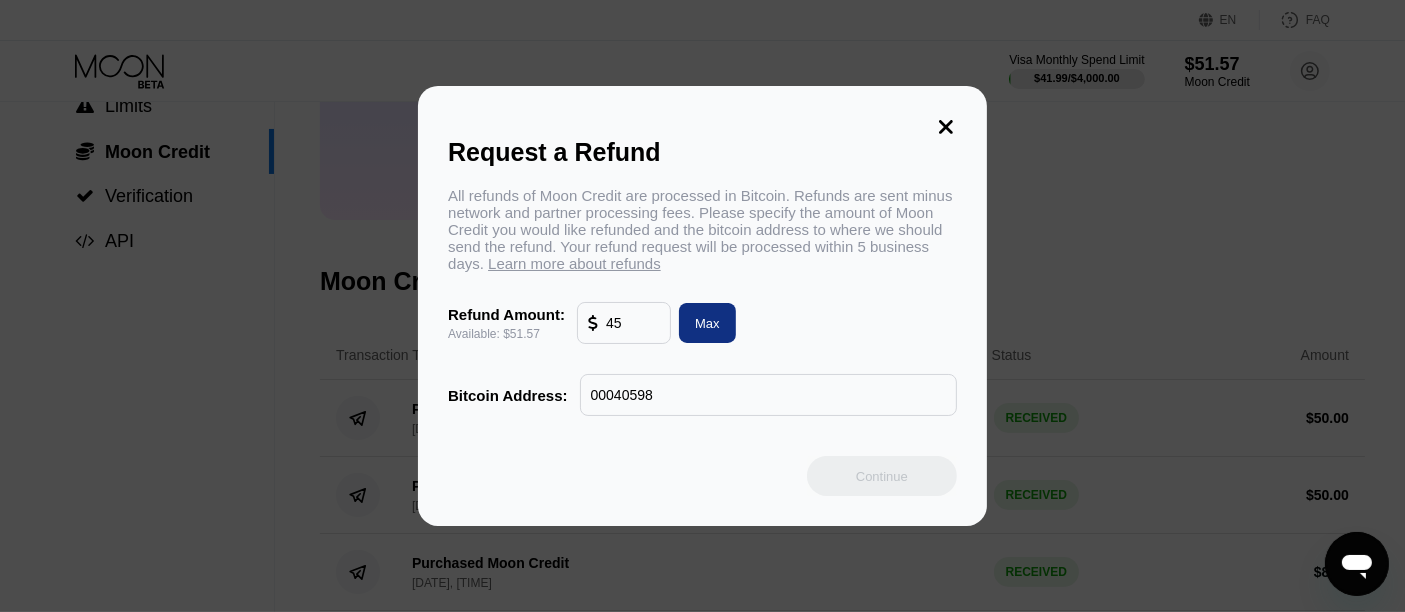 click on "Refund Amount: Available:   $51.57 45 Max" at bounding box center (702, 323) 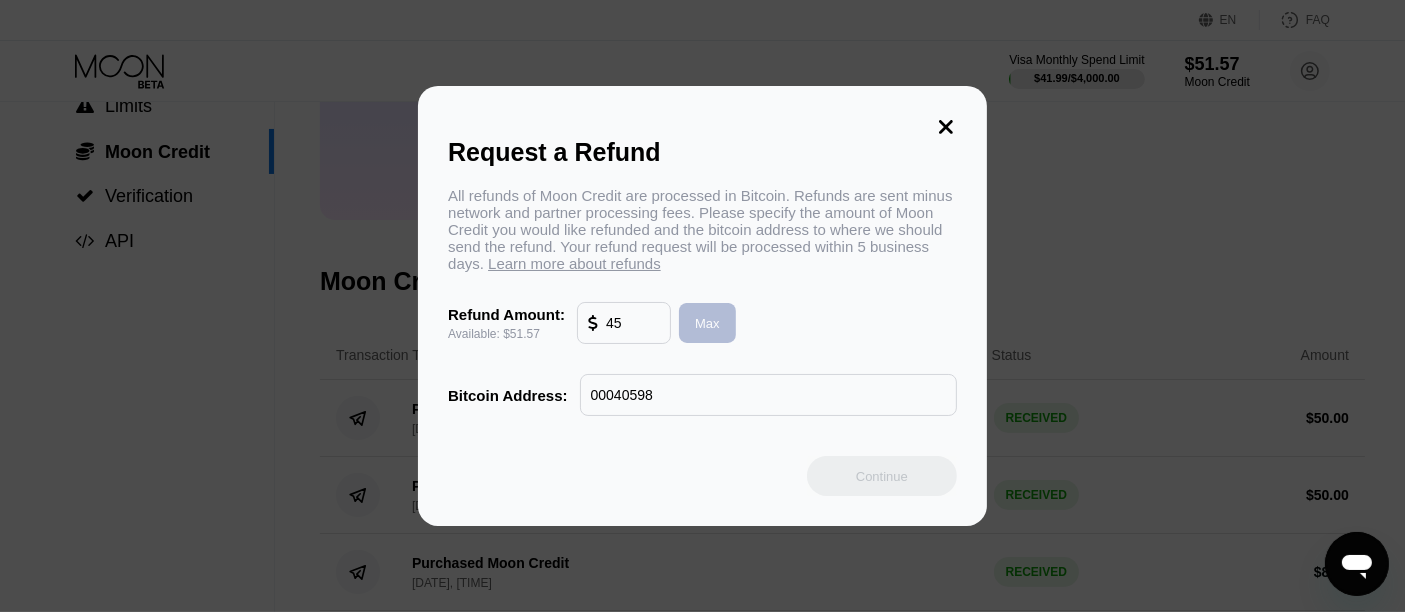 click on "Max" at bounding box center [707, 323] 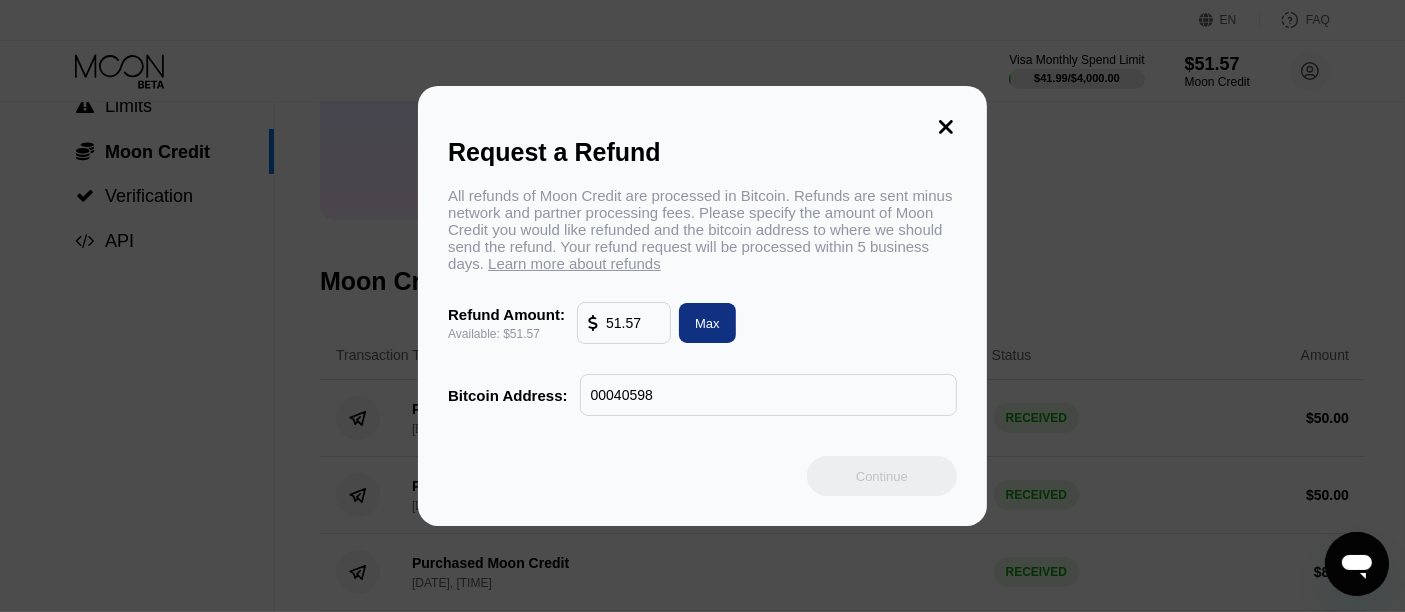 click on "00040598" at bounding box center [768, 395] 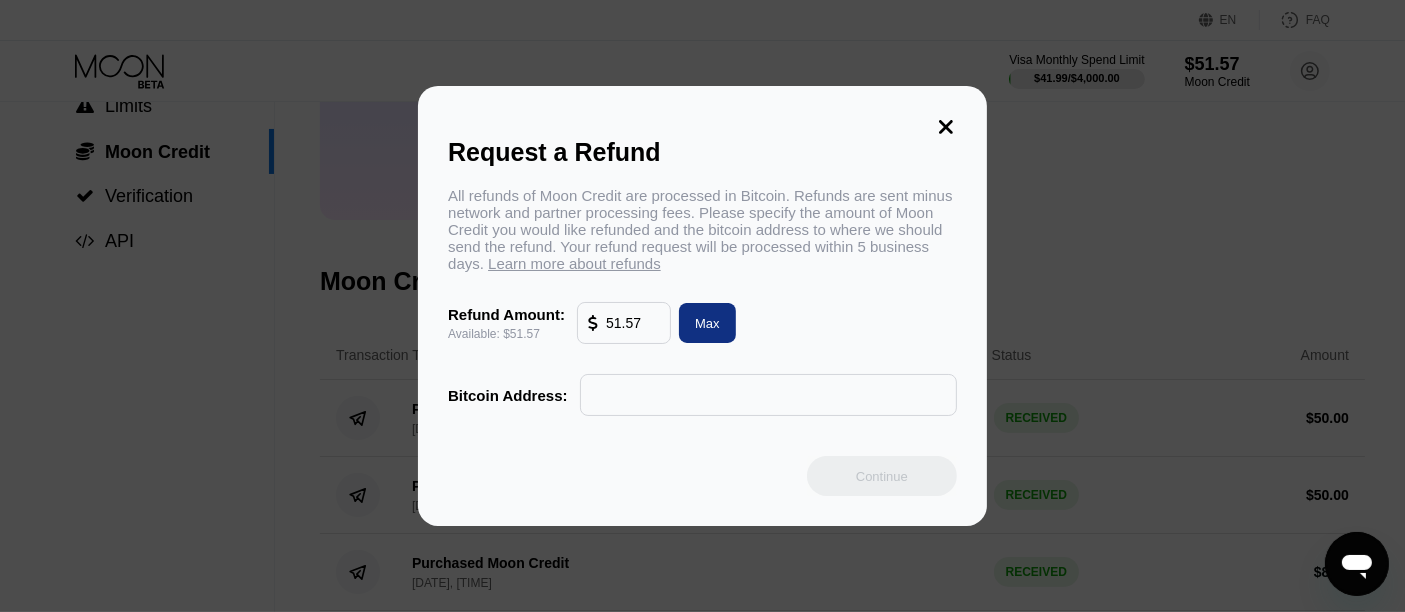 paste on "0ec06ffd1cb83d45645abeeb963fc799371ec288999c20f3bed2a1933b1a7edc" 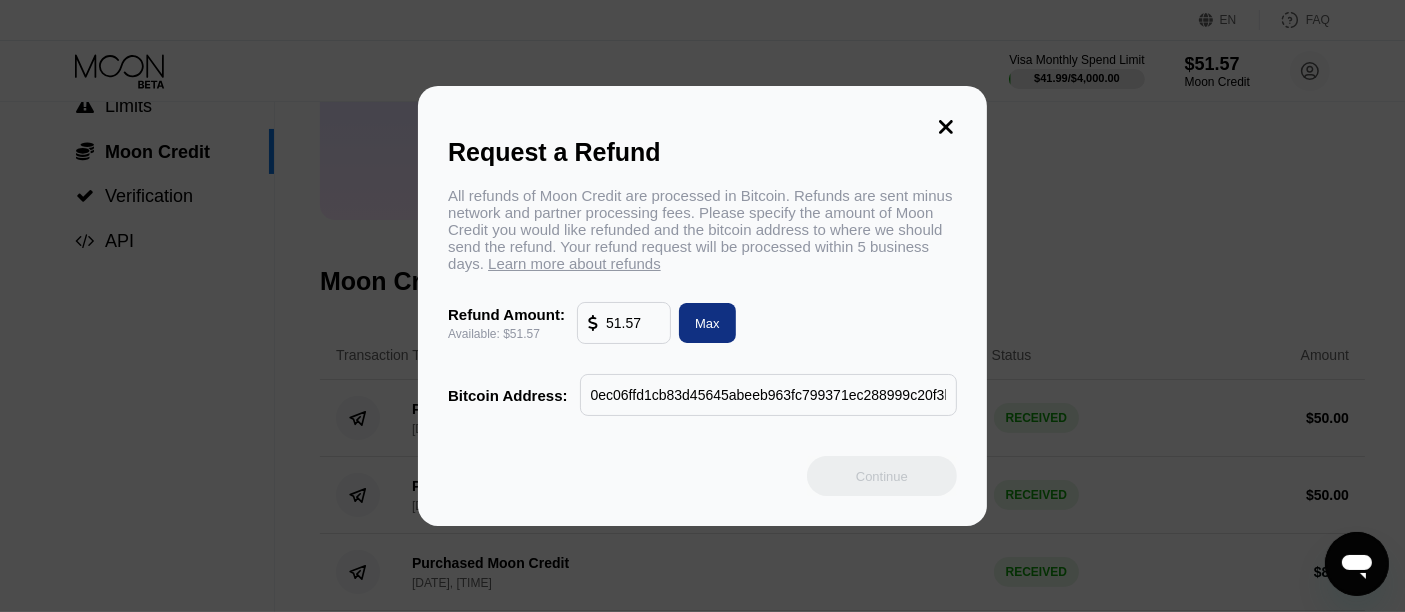 scroll, scrollTop: 0, scrollLeft: 105, axis: horizontal 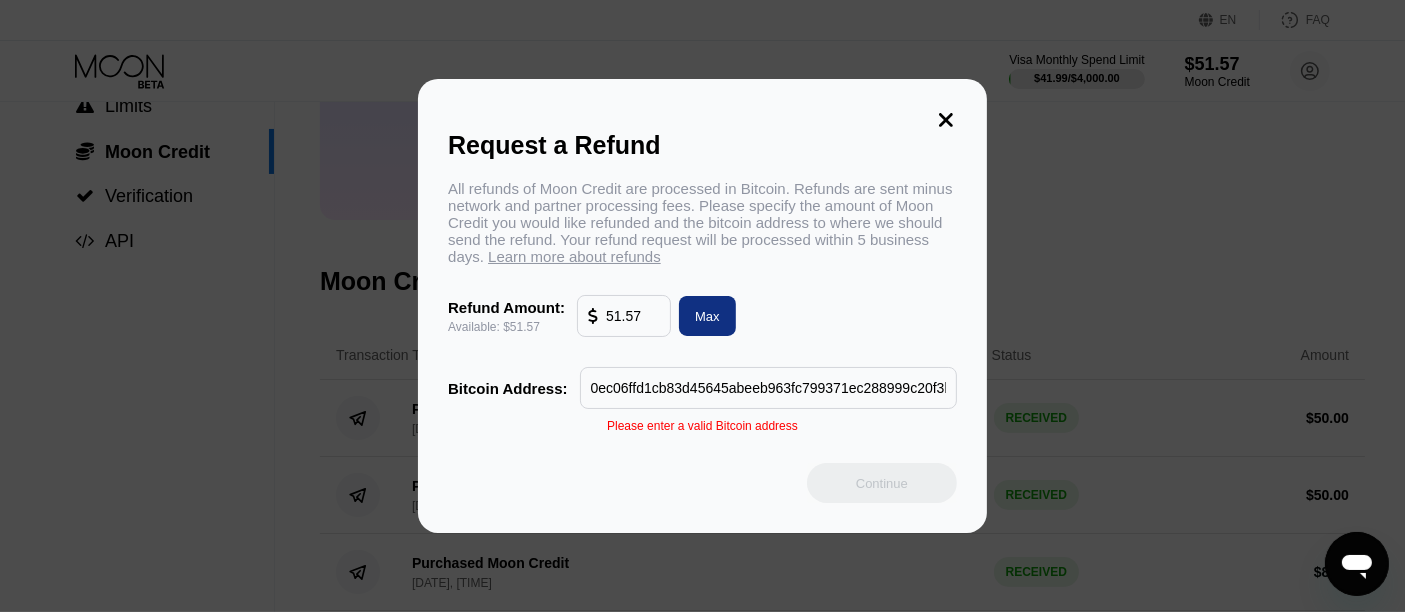 click on "0ec06ffd1cb83d45645abeeb963fc799371ec288999c20f3bed2a1933b1a7edc" at bounding box center (768, 388) 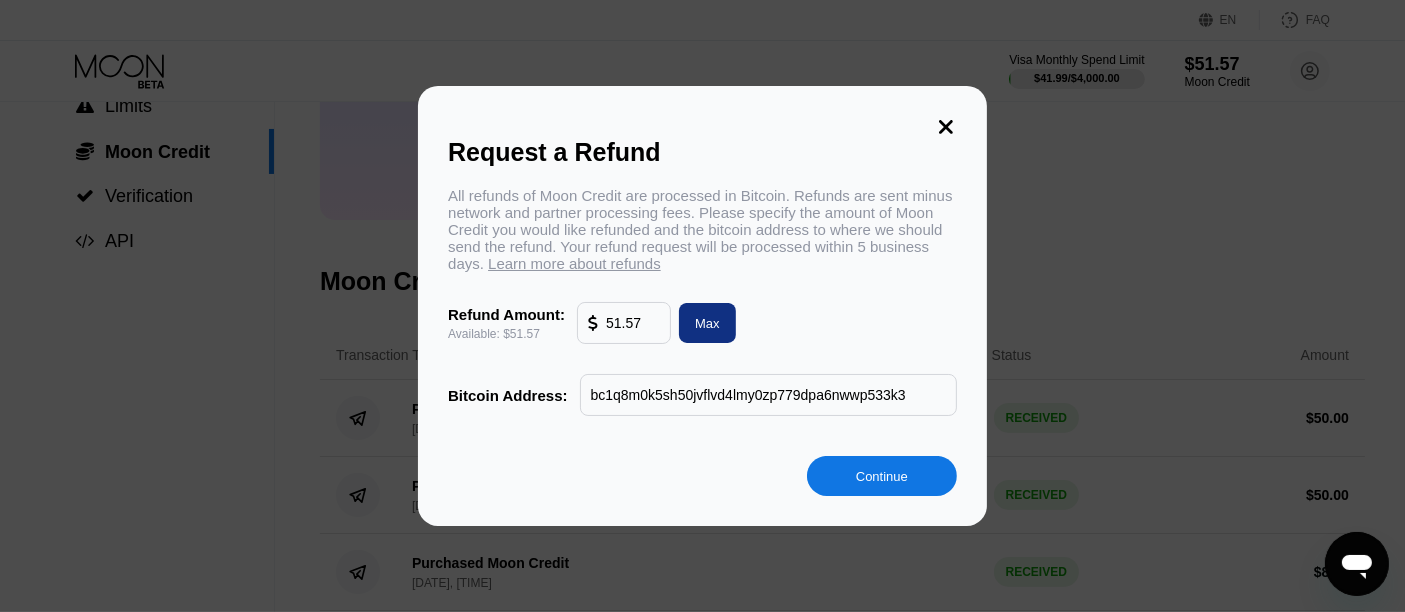 type on "bc1q8m0k5sh50jvflvd4lmy0zp779dpa6nwwp533k3" 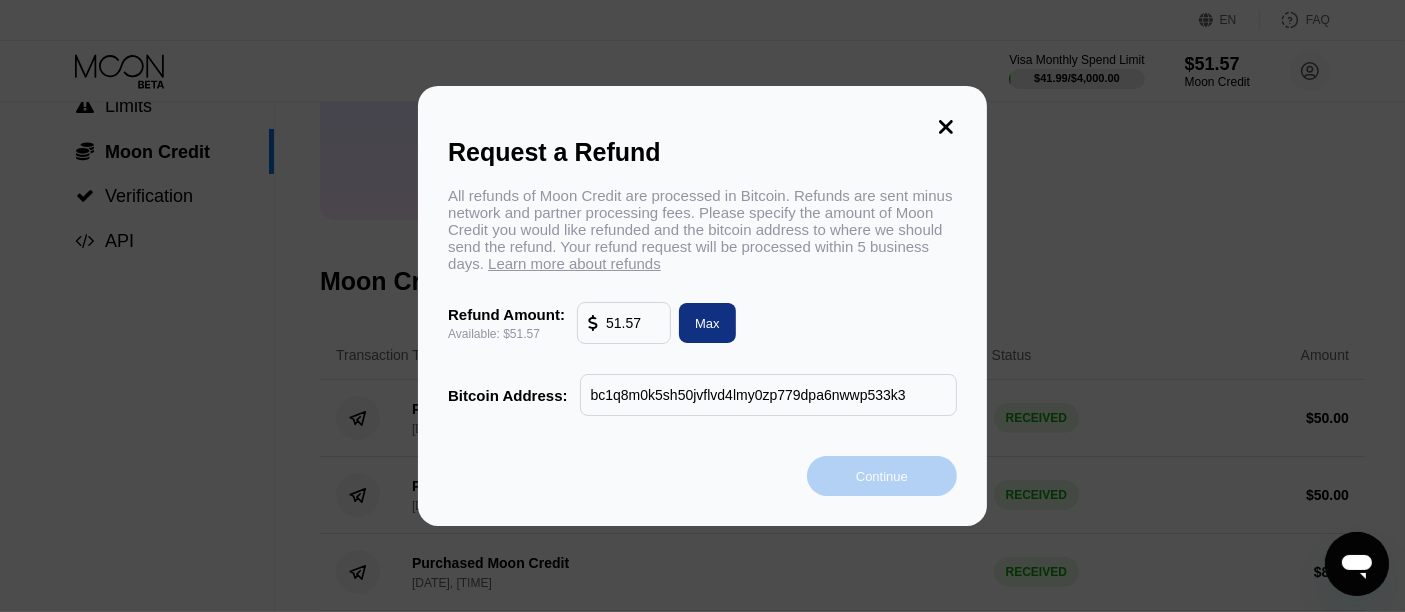 click on "Continue" at bounding box center (882, 476) 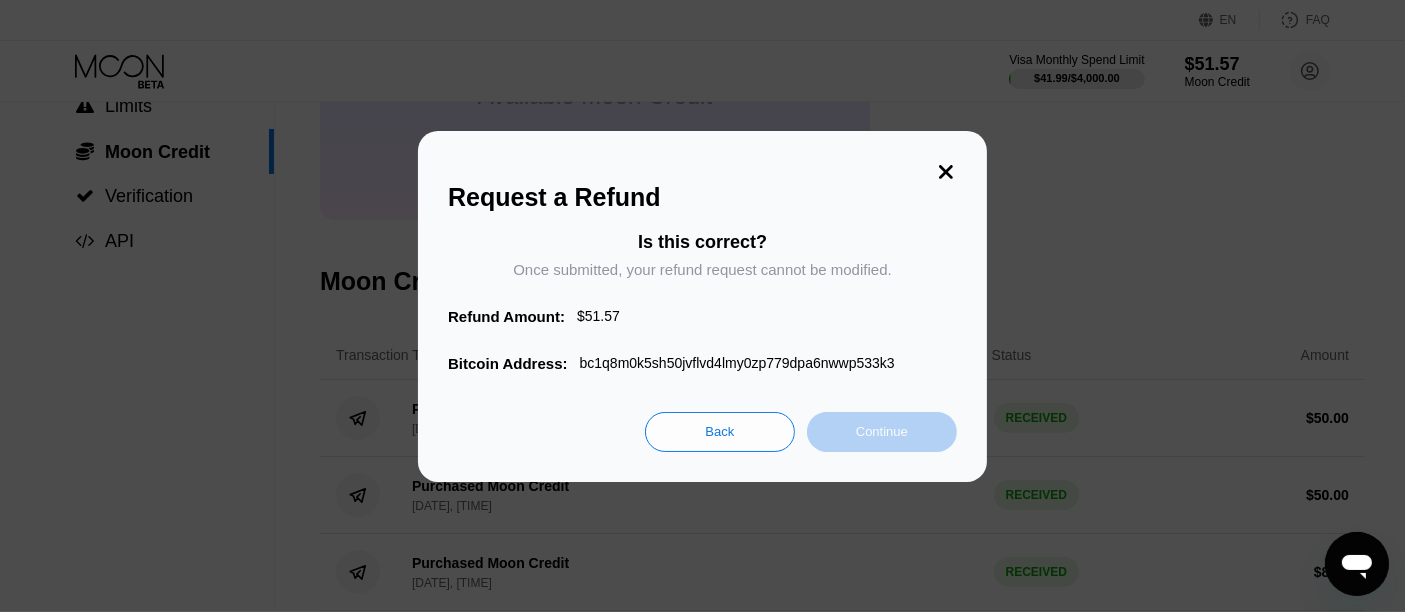 click on "Continue" at bounding box center [882, 432] 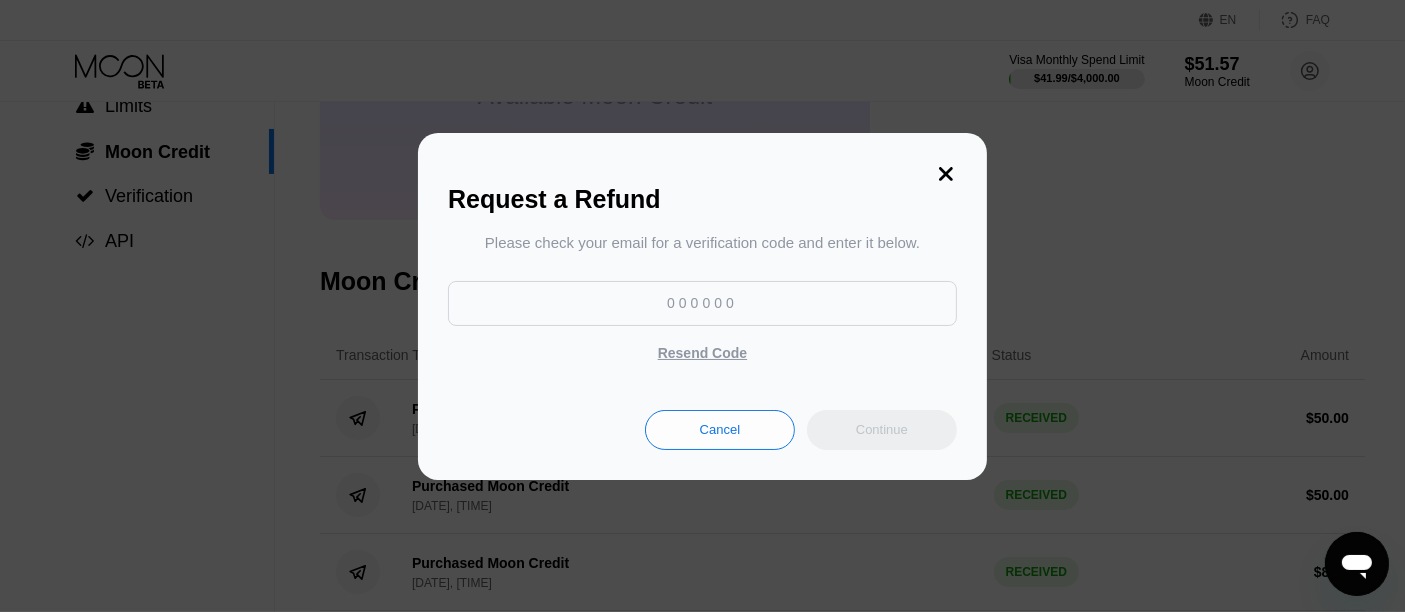 click at bounding box center [702, 303] 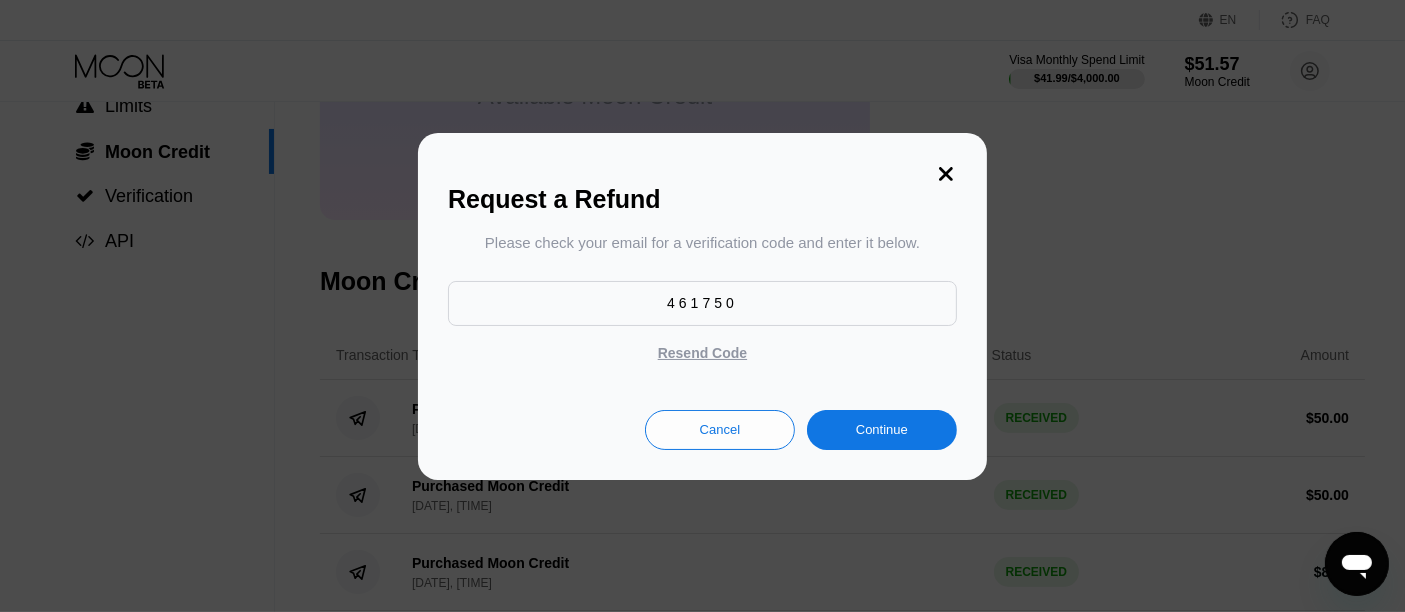 type on "461750" 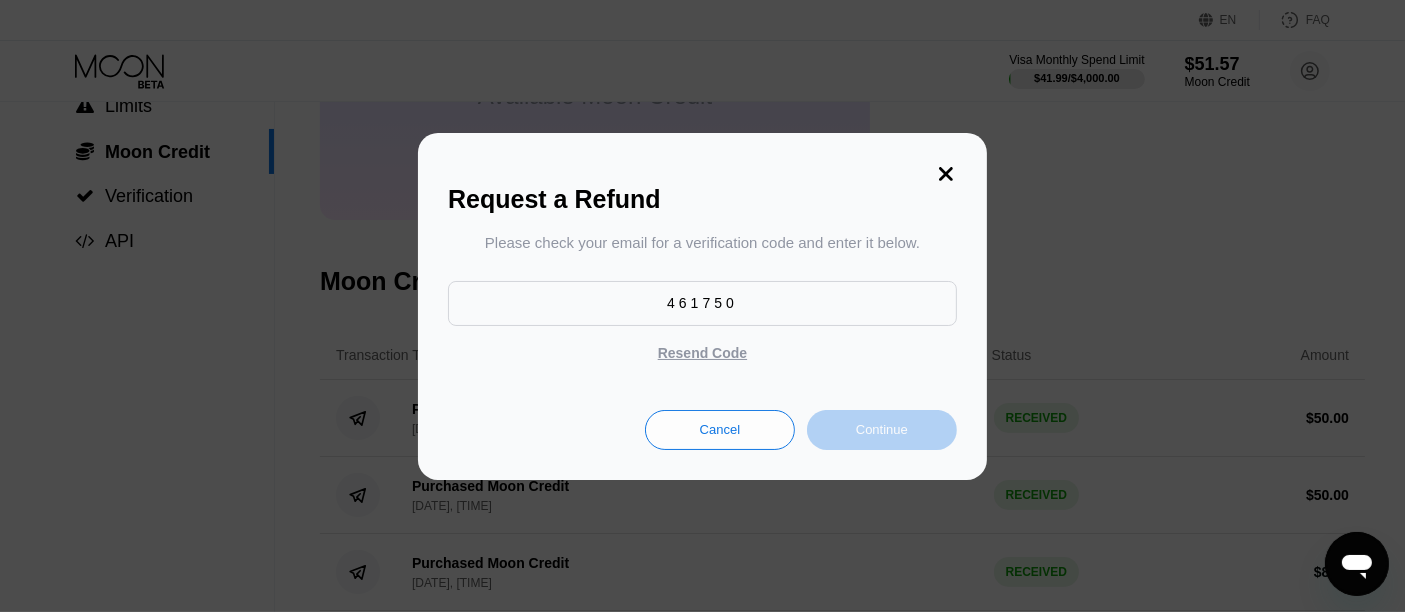 click on "Continue" at bounding box center (882, 429) 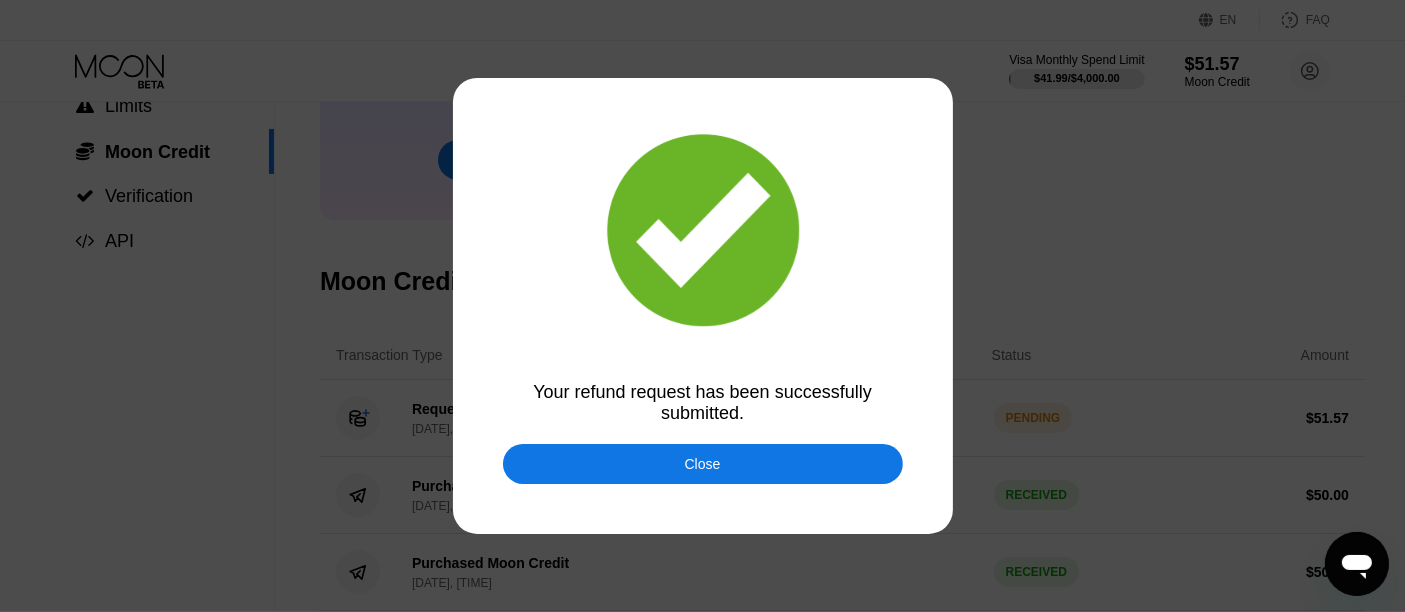 click on "Close" at bounding box center [703, 464] 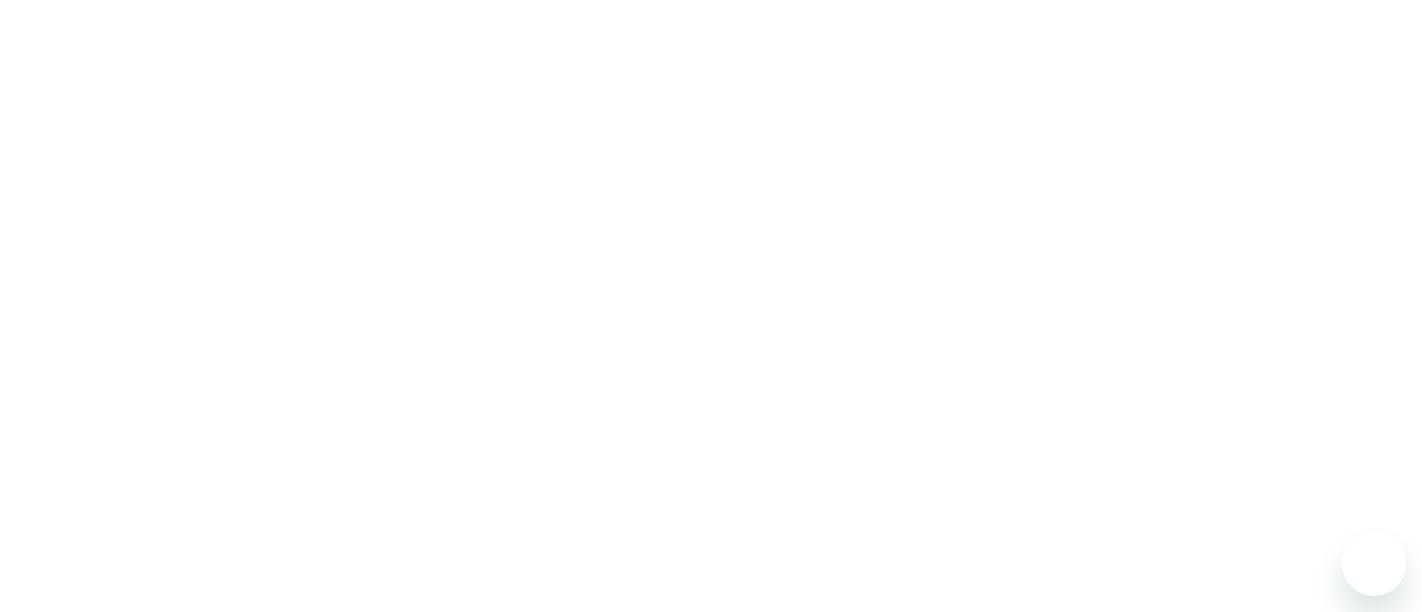 scroll, scrollTop: 0, scrollLeft: 0, axis: both 